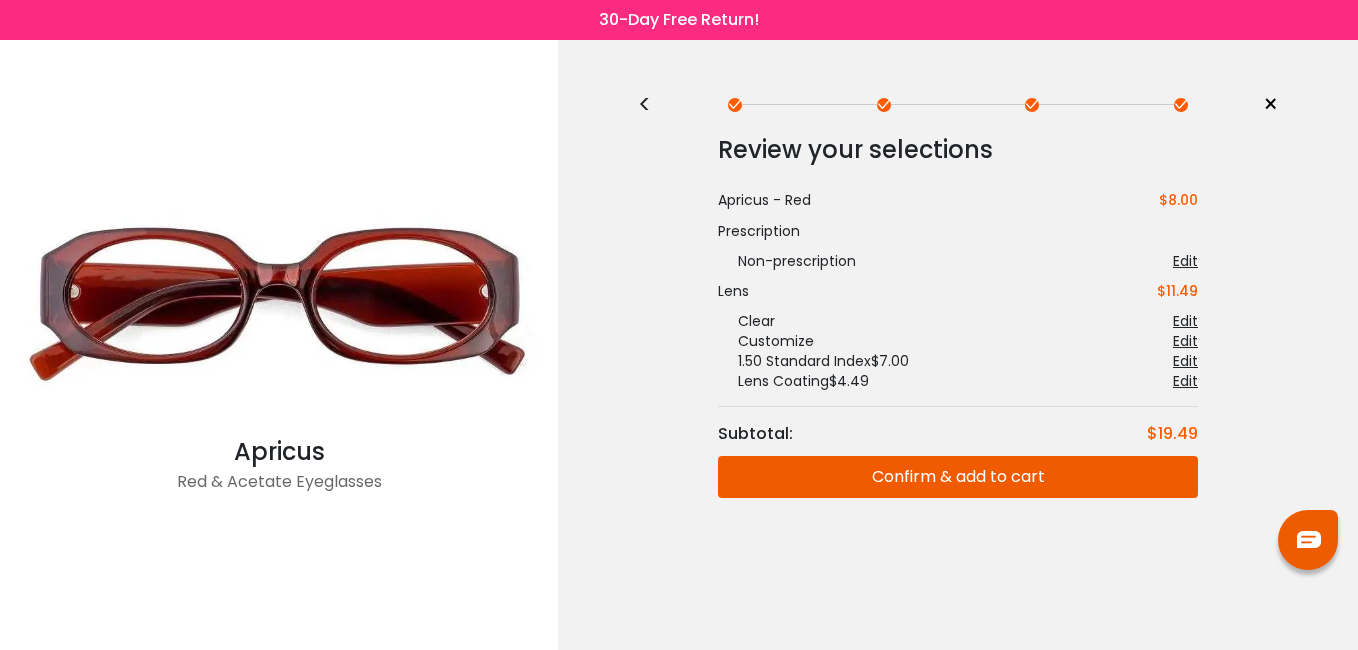 click on "Confirm & add to cart" at bounding box center (958, 477) 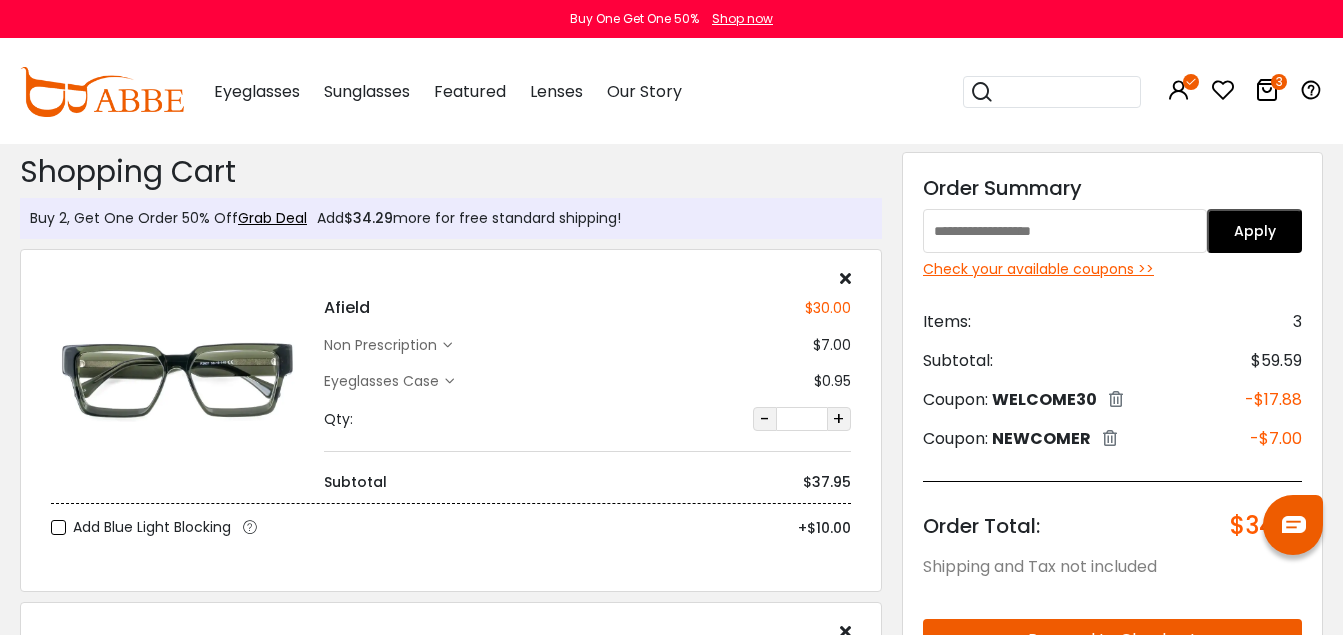 scroll, scrollTop: 0, scrollLeft: 0, axis: both 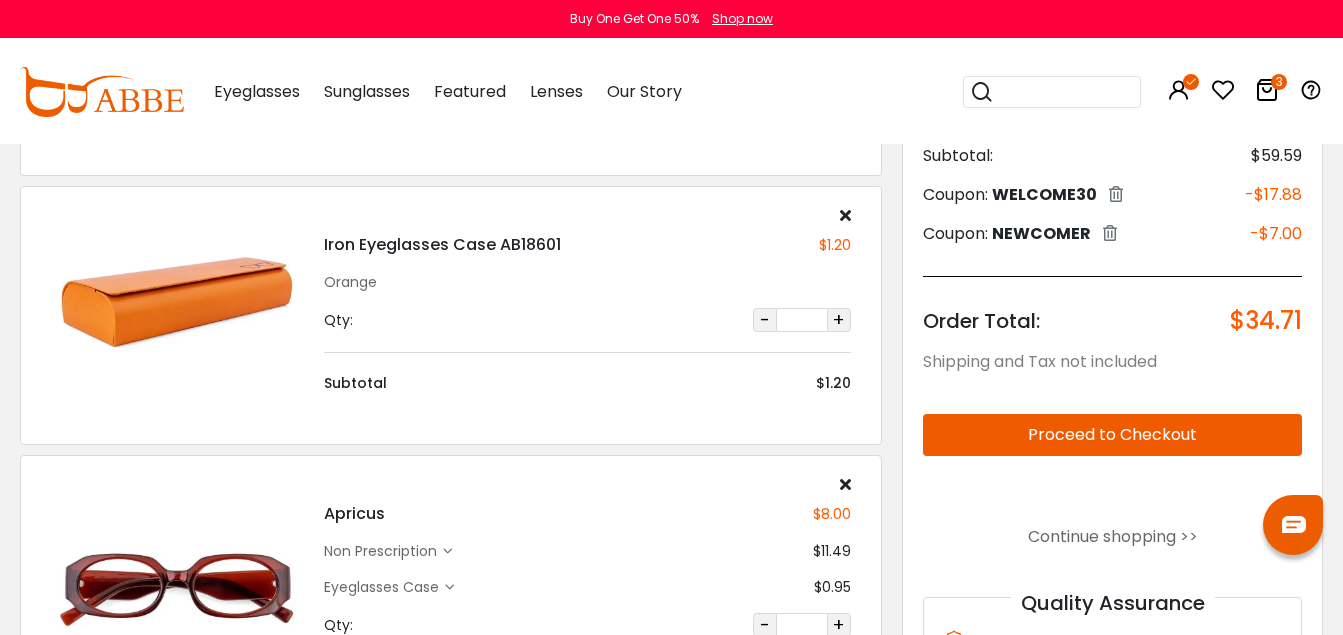 click on "Proceed to Checkout" at bounding box center (1112, 435) 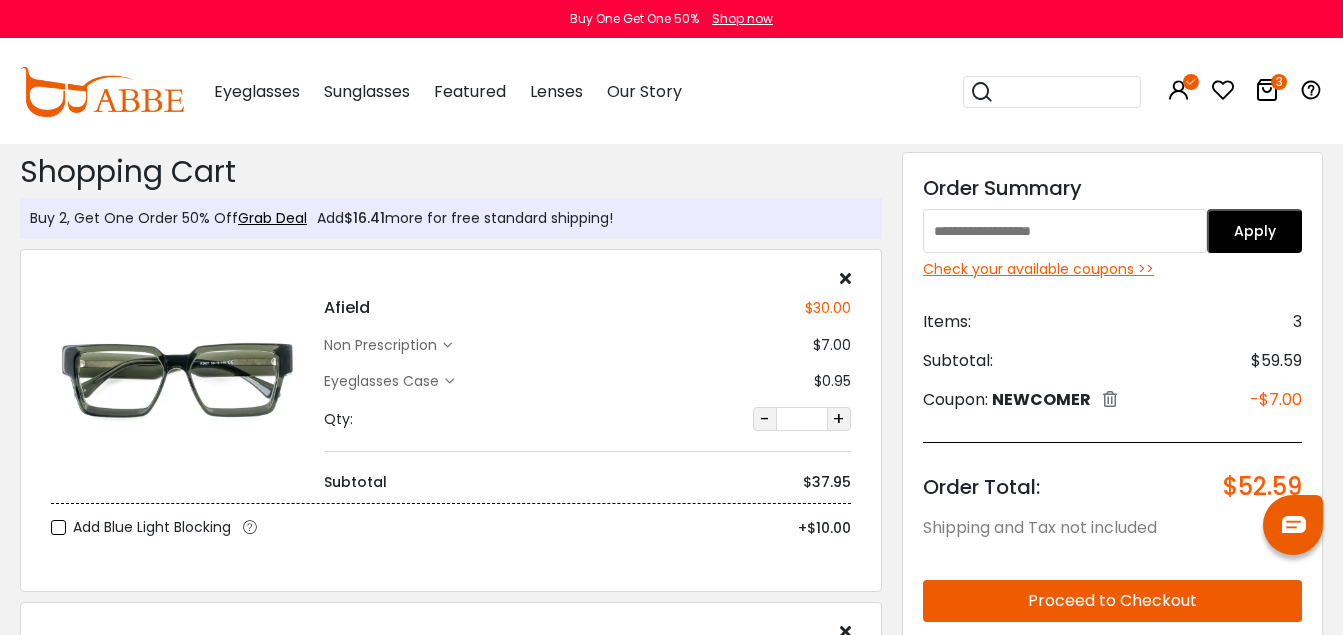 scroll, scrollTop: 0, scrollLeft: 0, axis: both 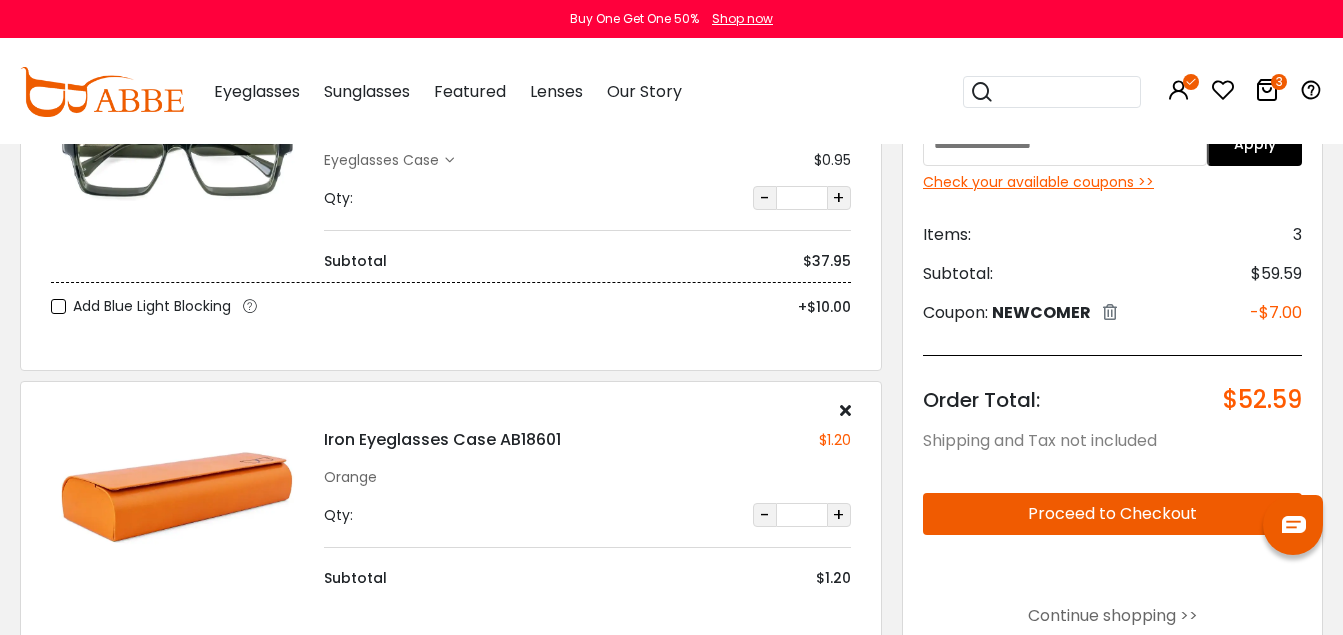 click on "-" at bounding box center (765, 198) 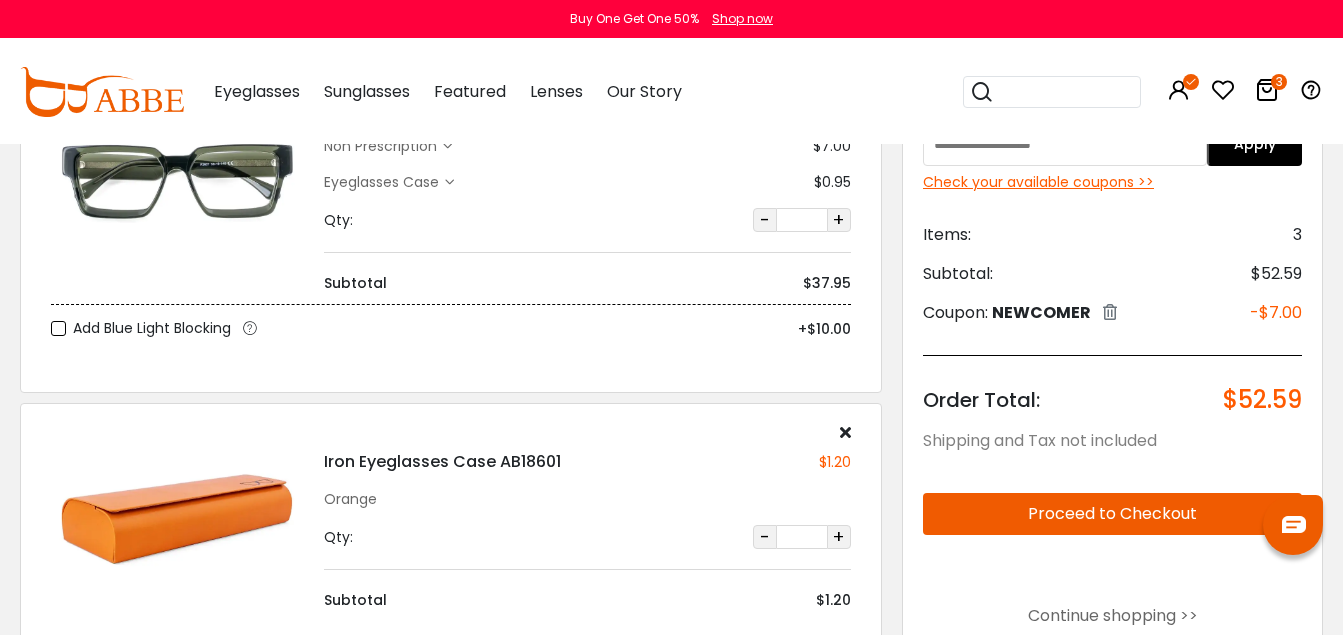 scroll, scrollTop: 0, scrollLeft: 0, axis: both 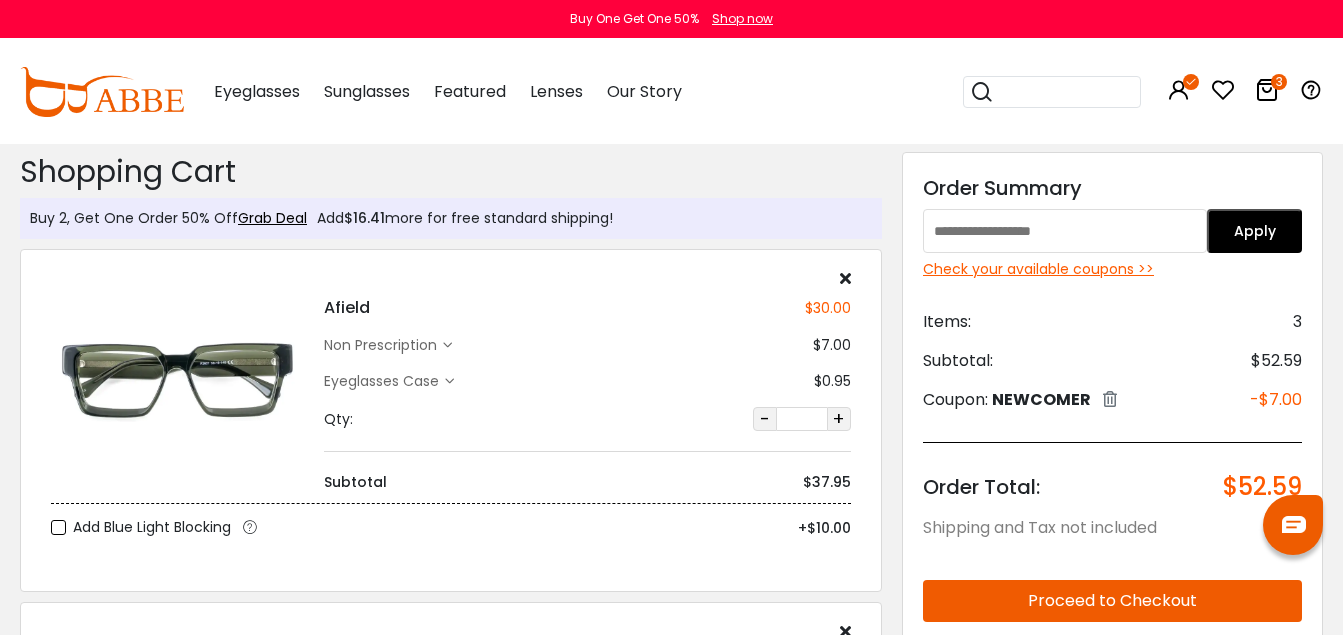 click at bounding box center (845, 278) 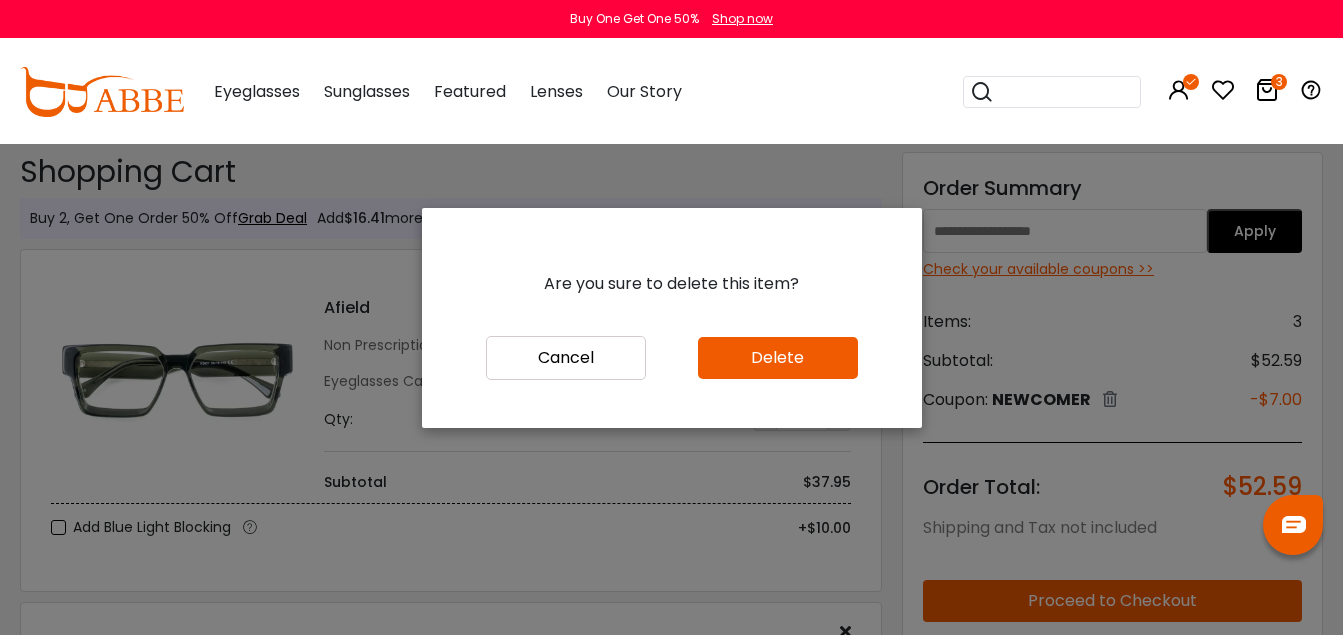 click on "Delete" at bounding box center [778, 358] 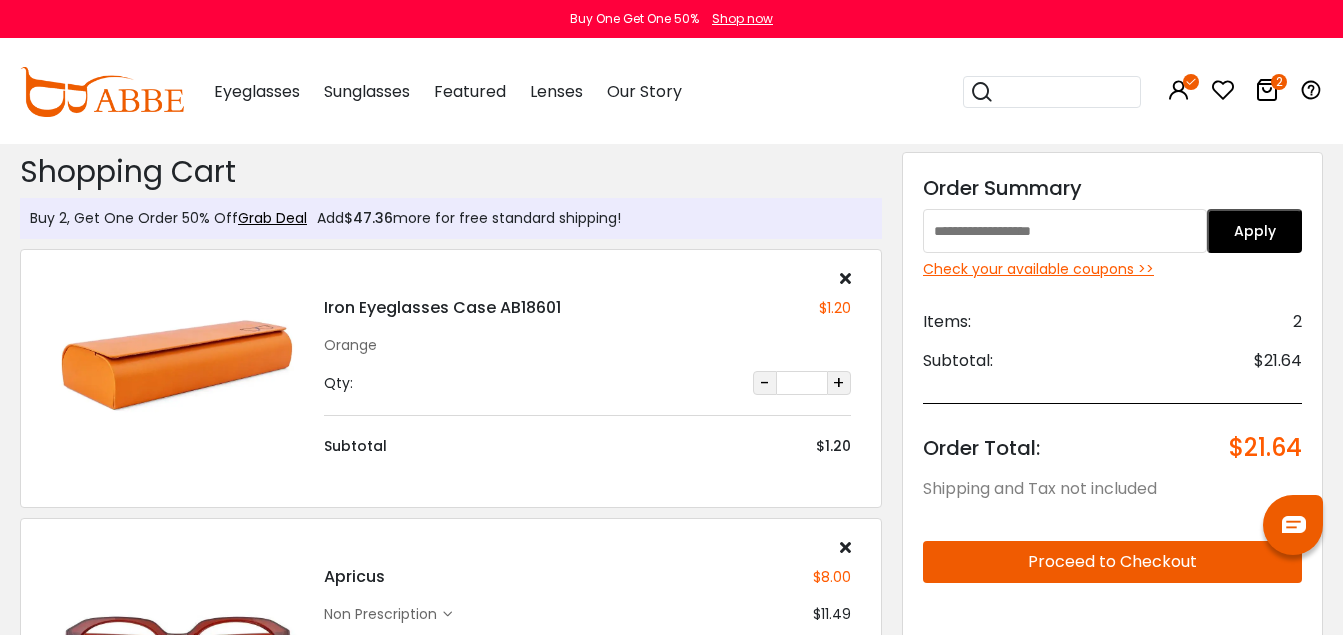 scroll, scrollTop: 0, scrollLeft: 0, axis: both 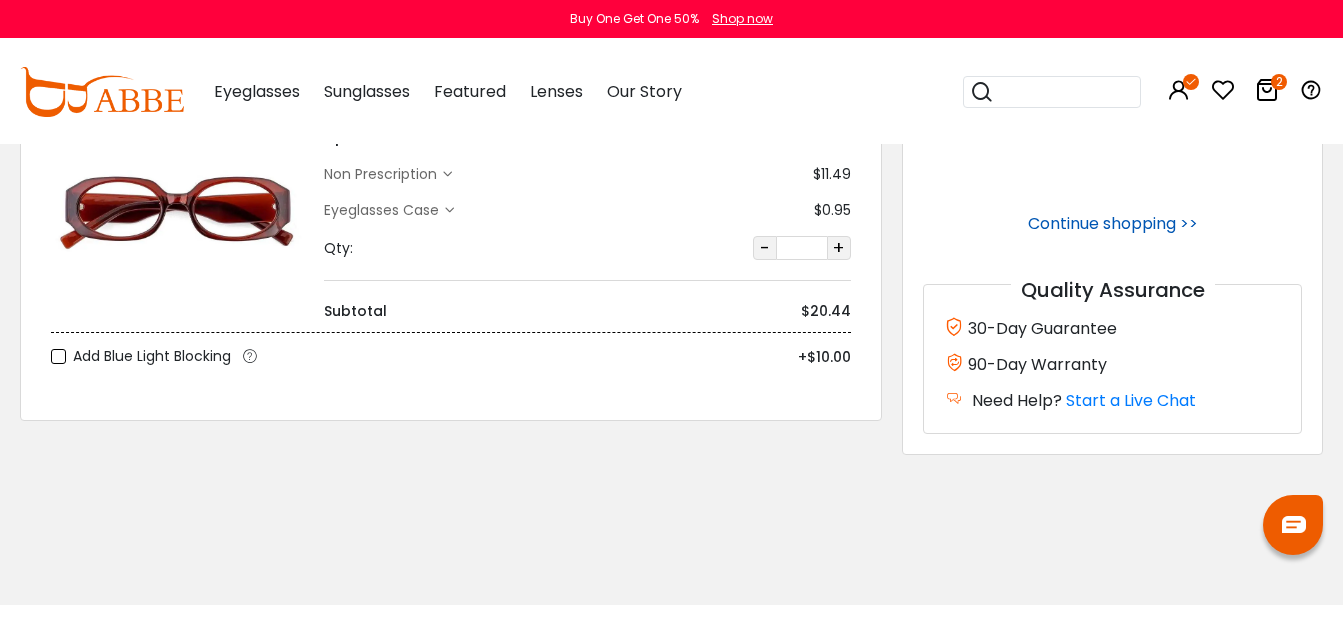 click on "Continue shopping >>" at bounding box center [1113, 223] 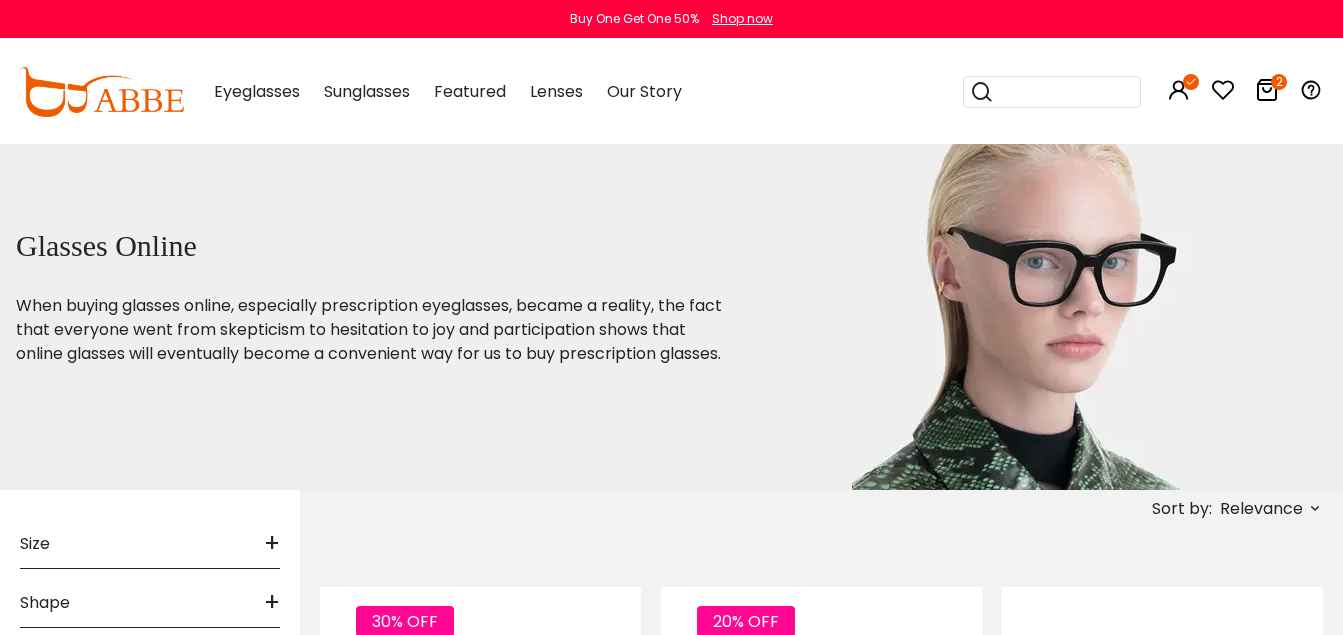 scroll, scrollTop: 0, scrollLeft: 0, axis: both 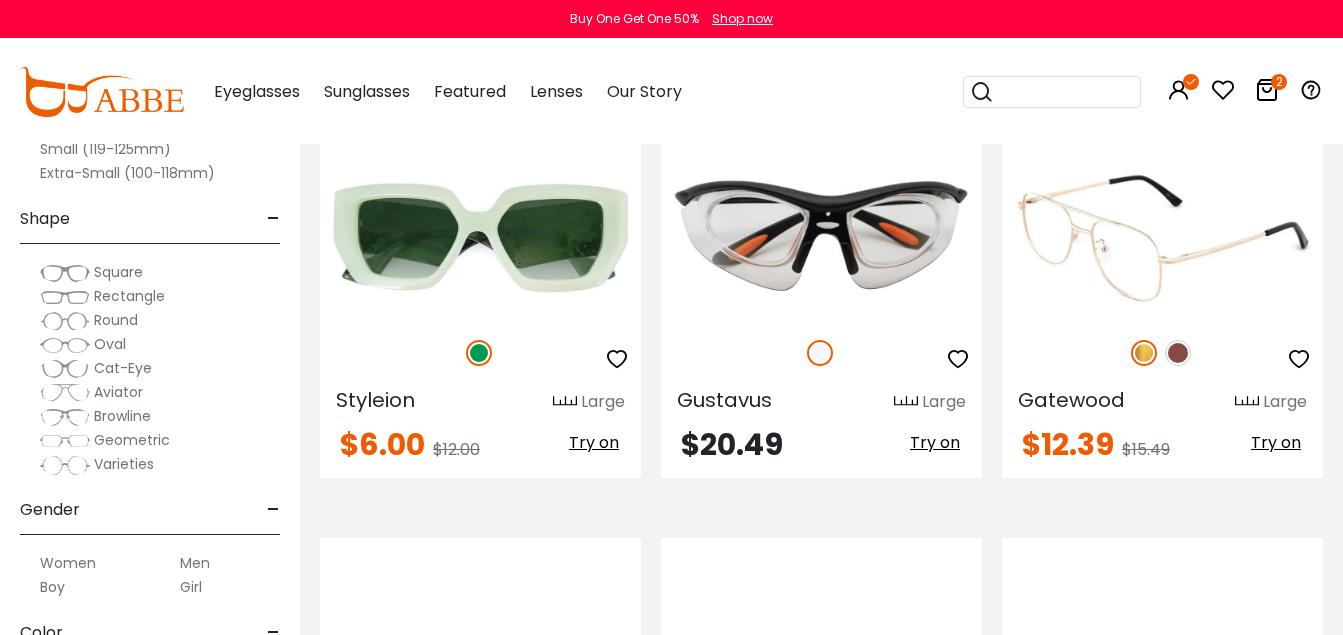 click at bounding box center (1162, 237) 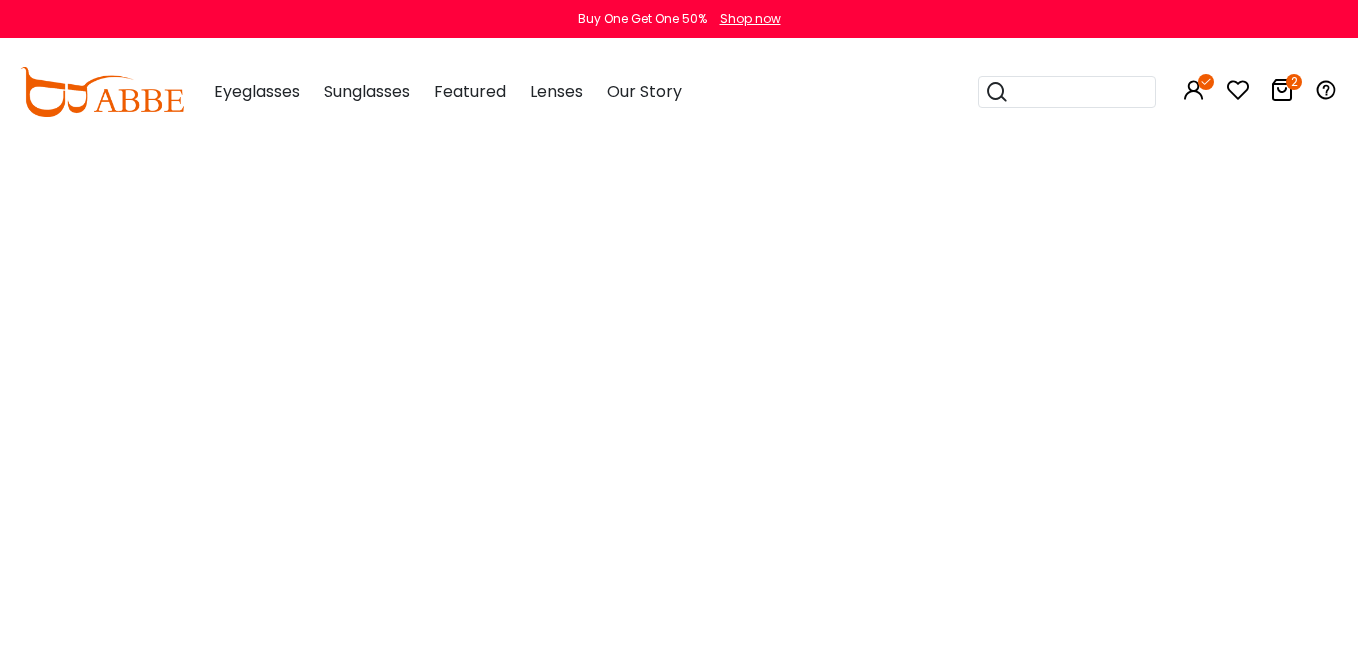 scroll, scrollTop: 0, scrollLeft: 0, axis: both 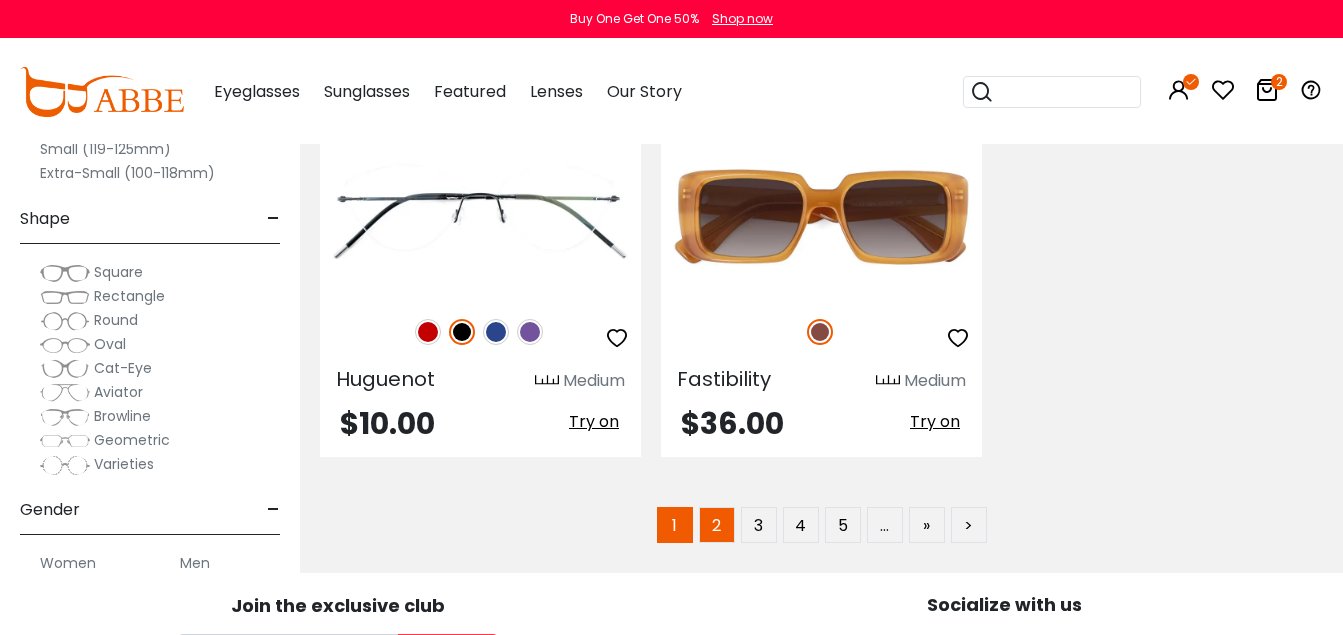 click on "2" at bounding box center (717, 525) 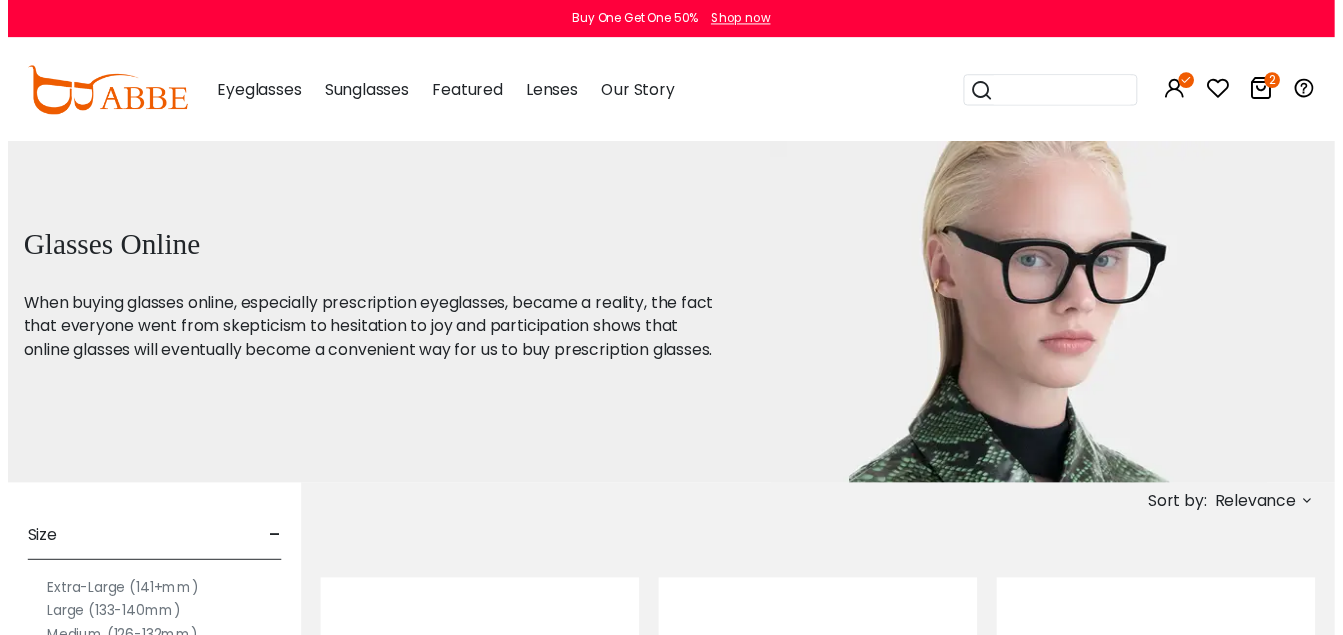 scroll, scrollTop: 0, scrollLeft: 0, axis: both 